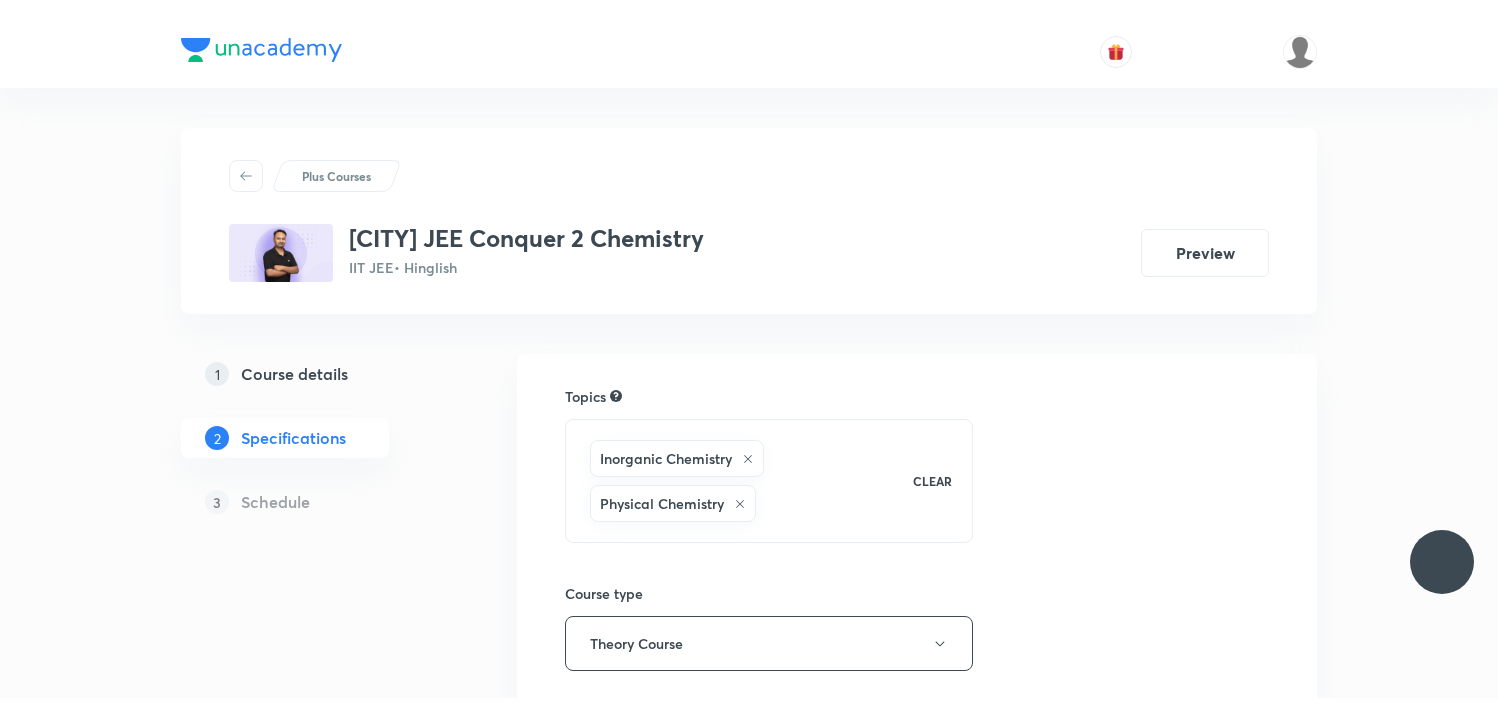 scroll, scrollTop: 0, scrollLeft: 0, axis: both 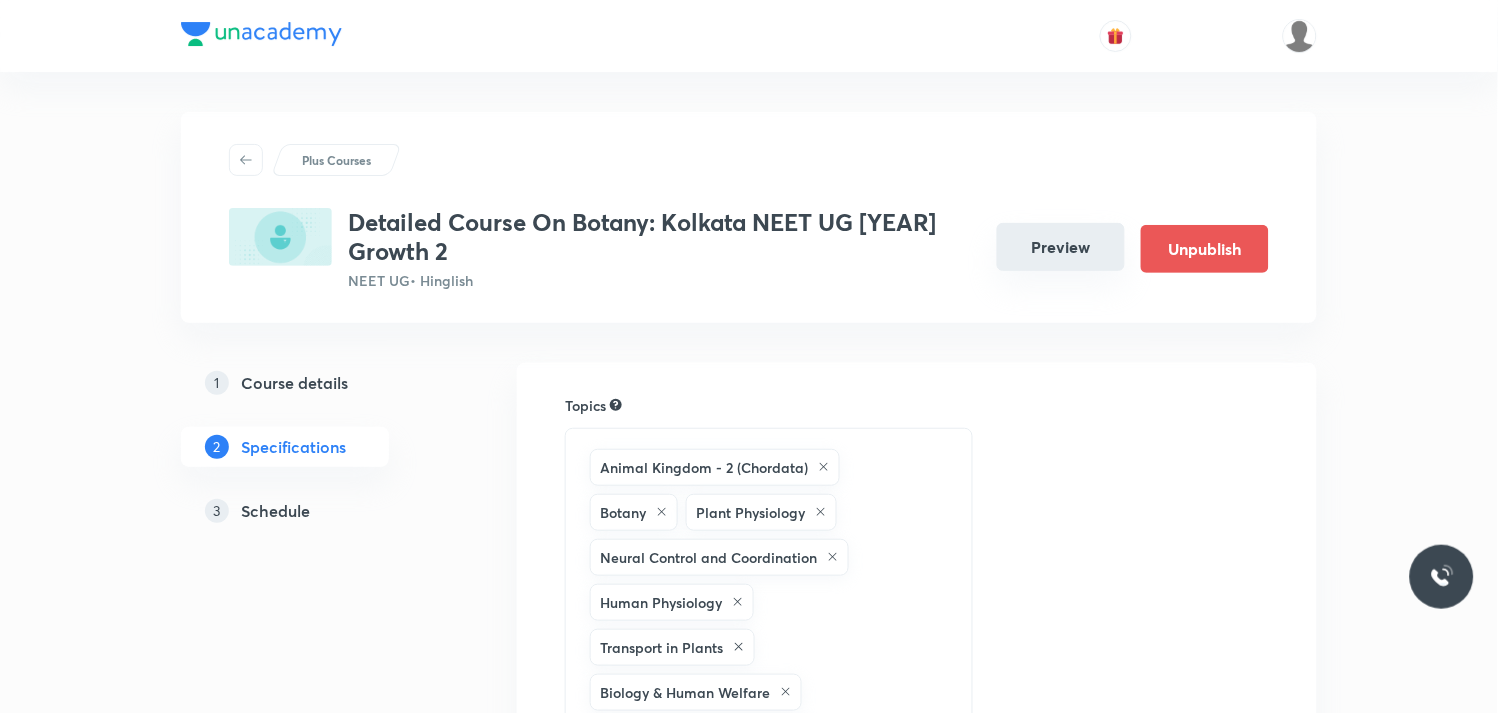 click on "Preview" at bounding box center [1061, 247] 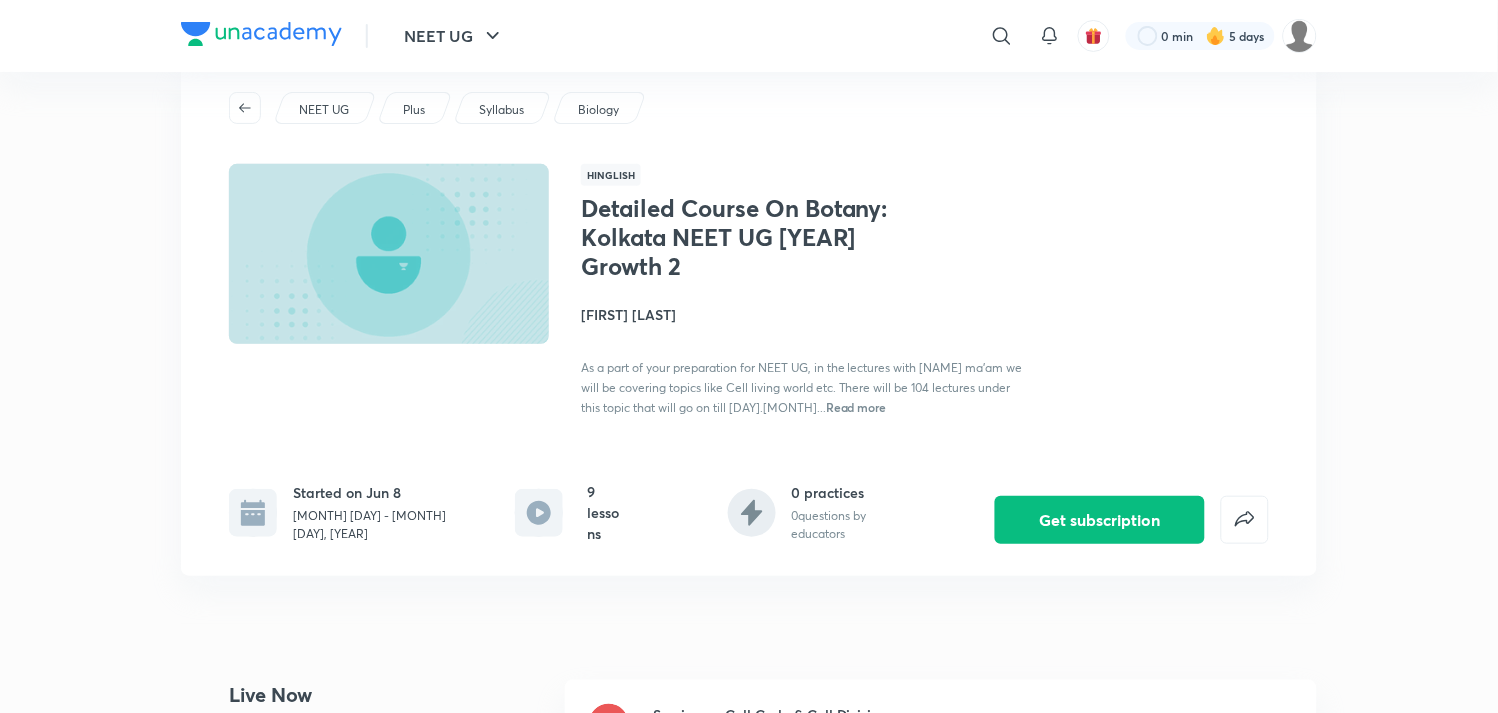 scroll, scrollTop: 111, scrollLeft: 0, axis: vertical 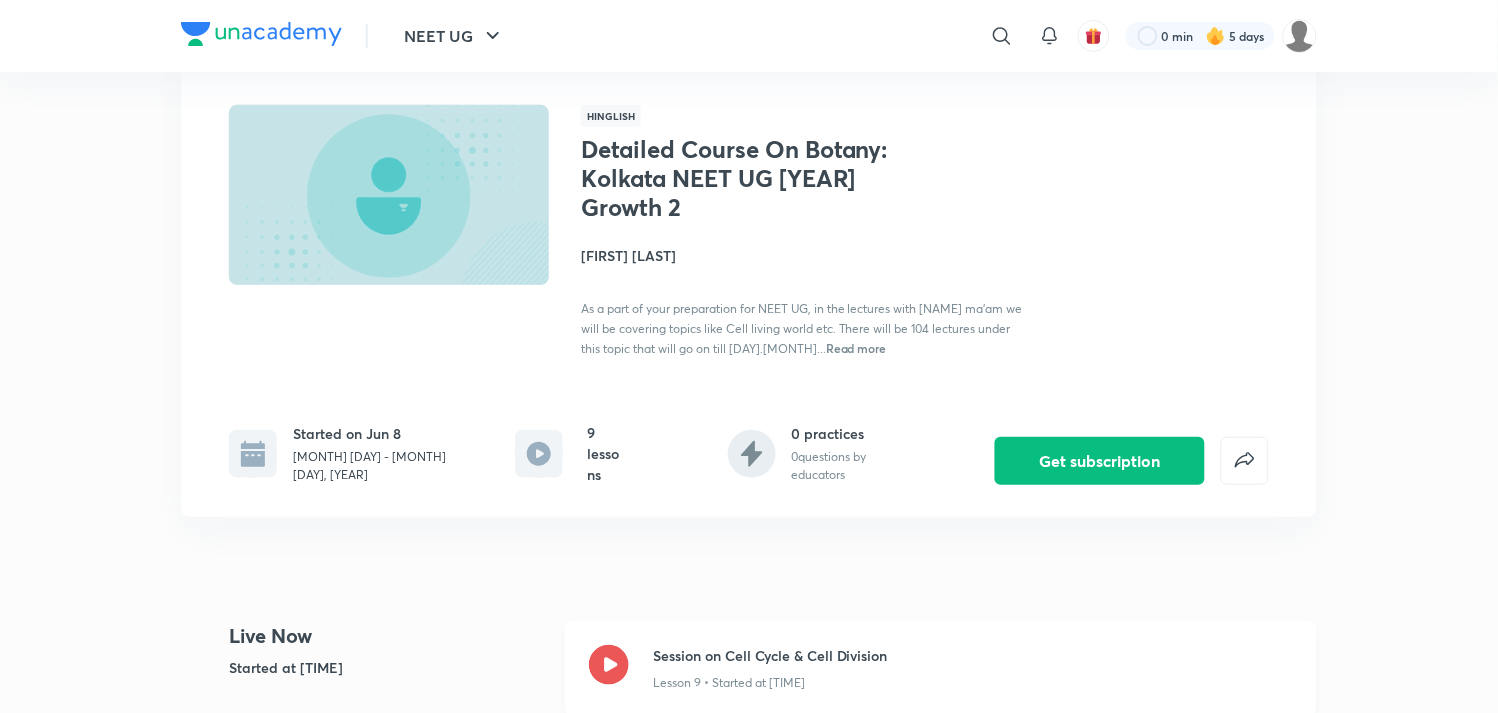 click at bounding box center (609, 668) 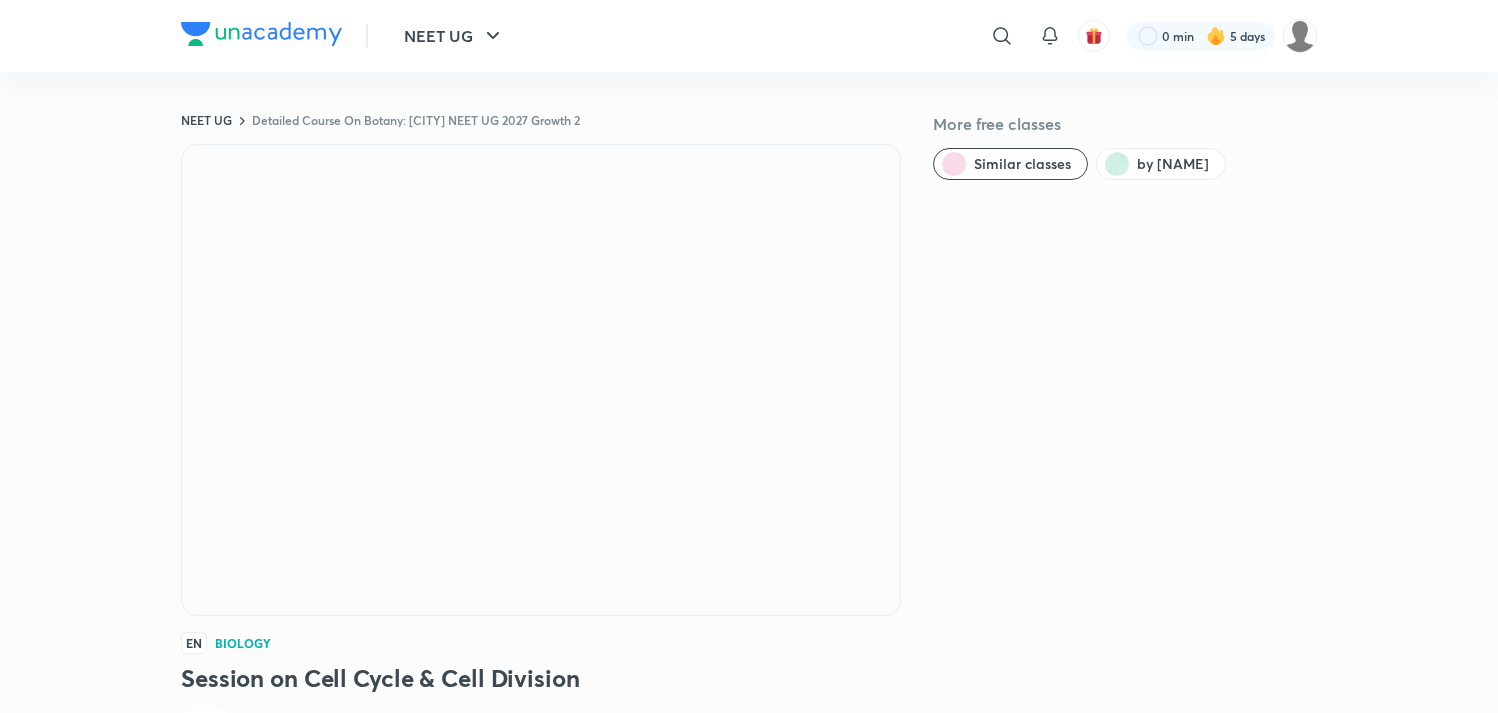 scroll, scrollTop: 111, scrollLeft: 0, axis: vertical 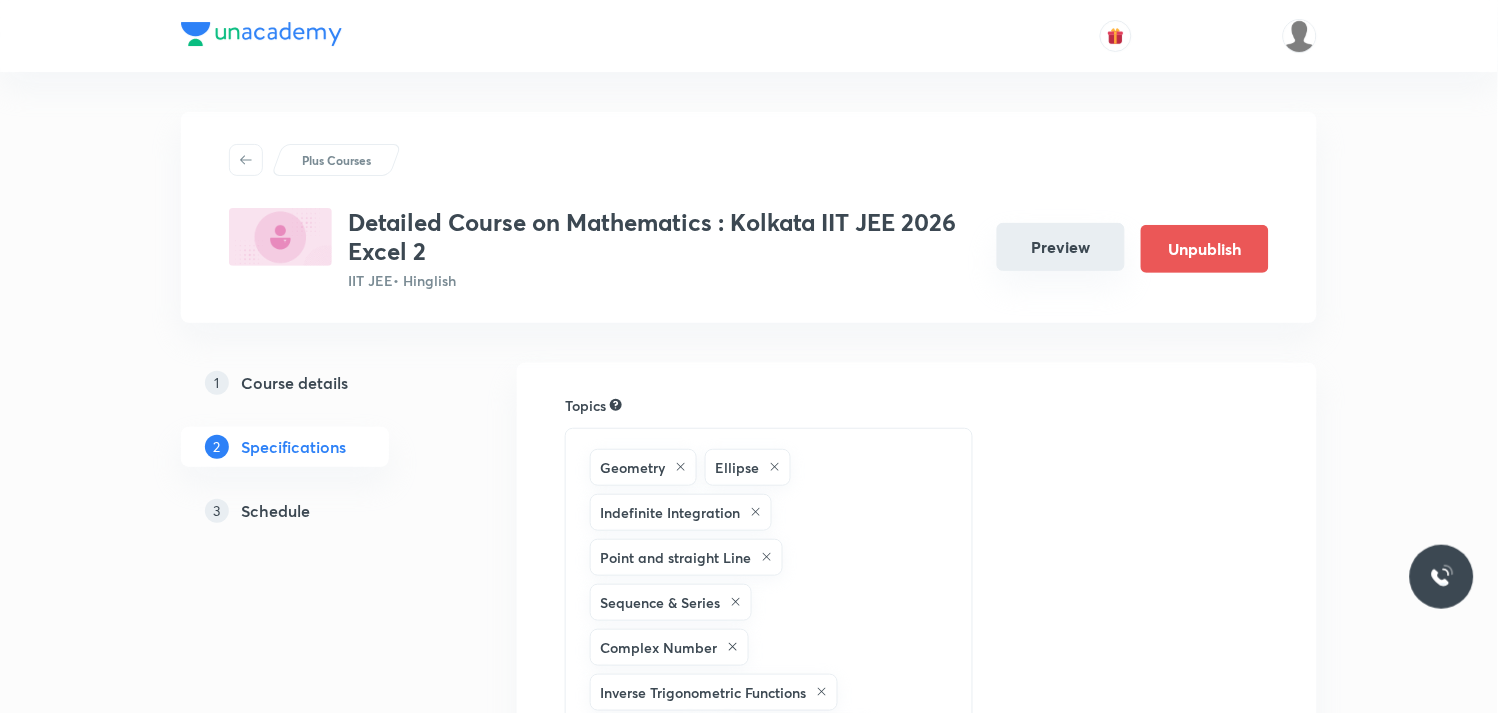 click on "Preview" at bounding box center [1061, 247] 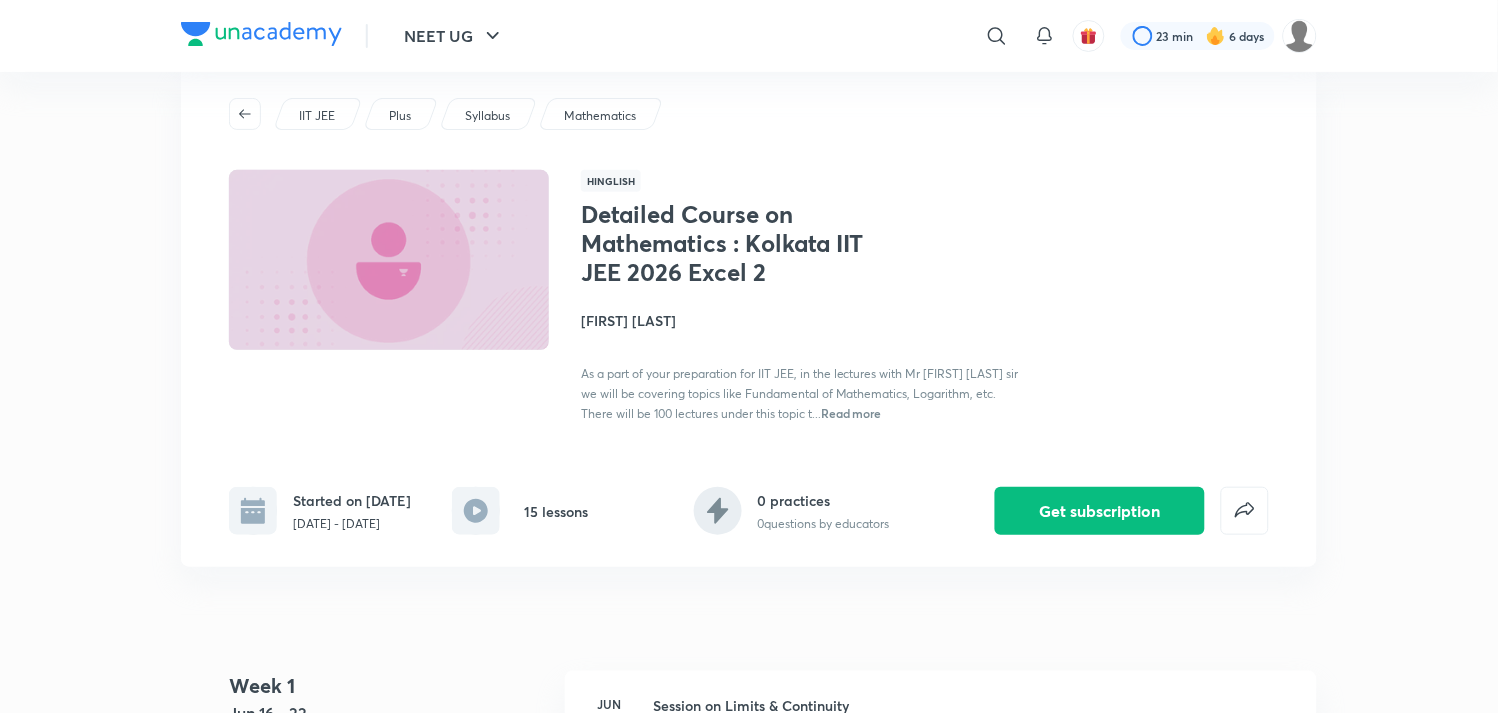 scroll, scrollTop: 0, scrollLeft: 0, axis: both 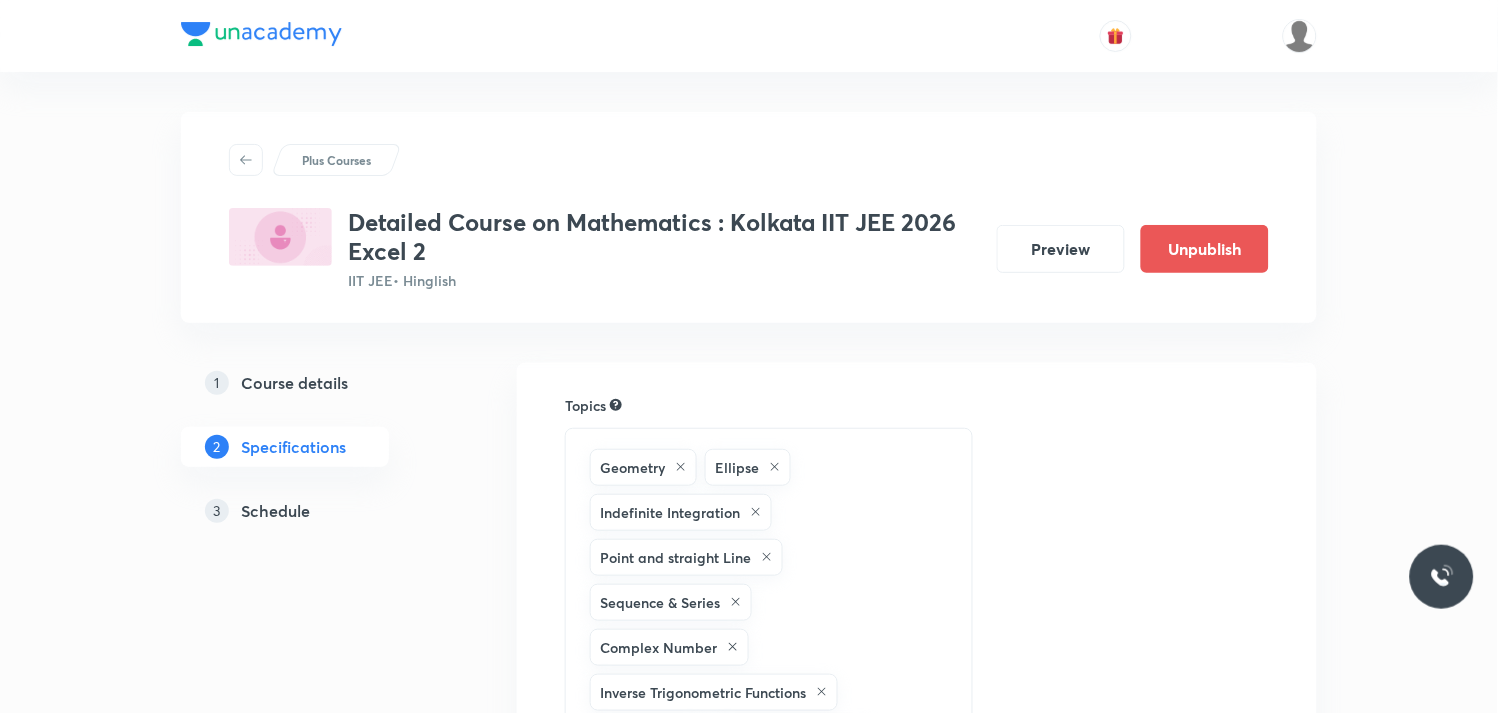 click on "3 Schedule" at bounding box center (317, 511) 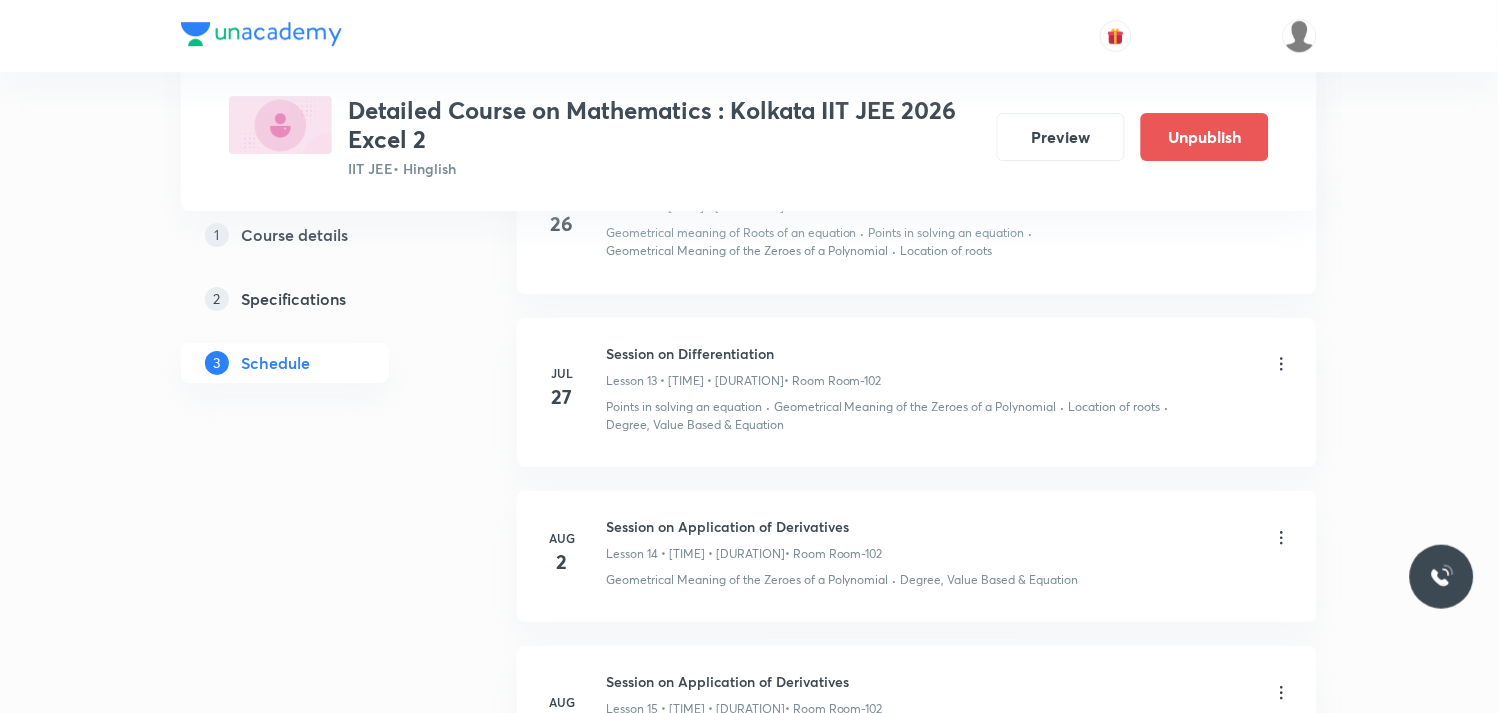 scroll, scrollTop: 3467, scrollLeft: 0, axis: vertical 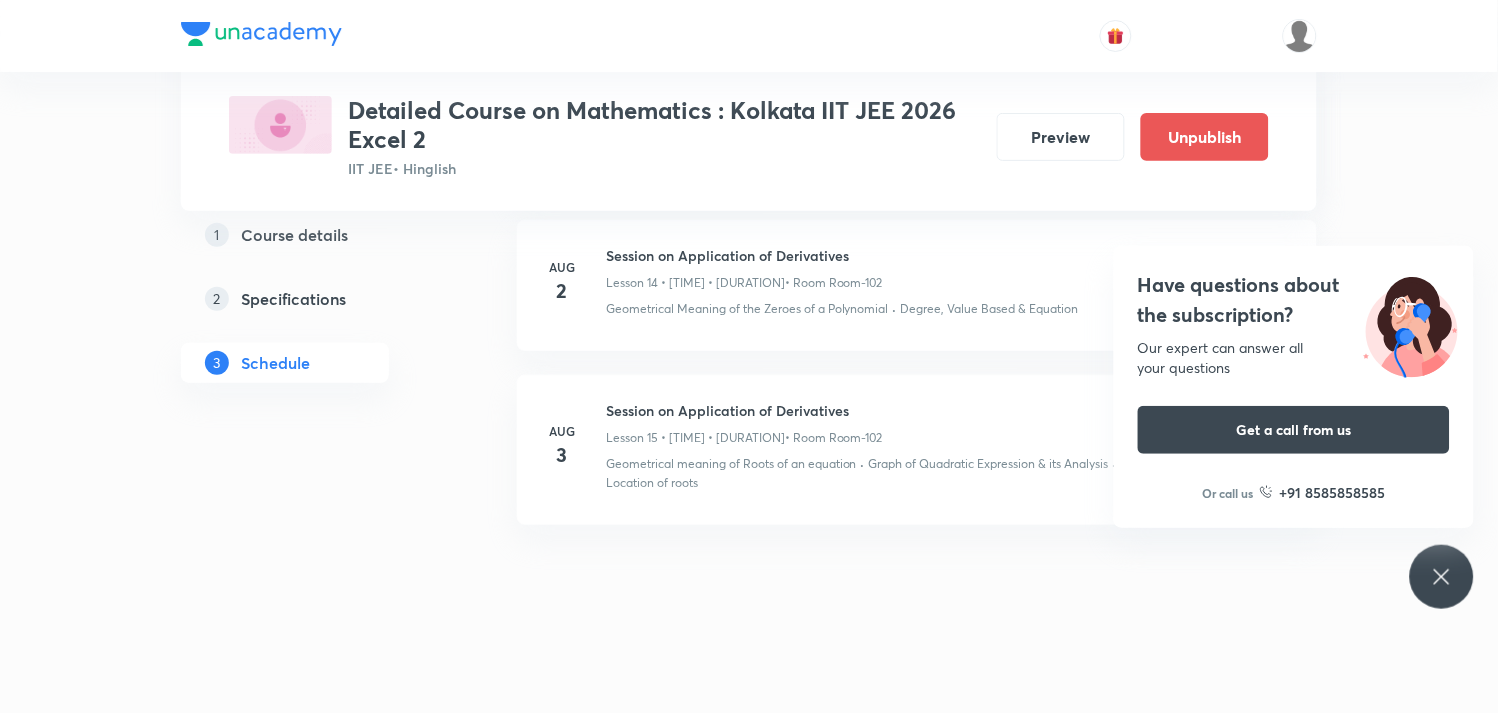 click on "Schedule 15  classes Session  16 Live class Session title 0/99 ​ Schedule for [DATE], [TIME] ​ Duration (in minutes) ​   Session type Online Offline Room Select centre room Sub-concepts Select concepts that wil be covered in this session Add Cancel [DATE] Session on Limits & Continuity Lesson 1 • [TIME] • [DURATION]  • Room Room-106 Location of Roots · Geometrical meaning of Roots of an equation · Graph of Quadratic Expression & its Analysis · Points in solving an equation · Geometrical Meaning of the Zeroes of a Polynomial · Remainder and factor theorems · Identity · Range of Quadratic Equation · Theory of Equations · General Equation of Second Degree in Variable x and y · Location of roots · Common Roots · Degree, Value Based & Equation · Quadratic equations [DATE] Session on Limits & Continuity Lesson 2 • [TIME] • [DURATION]  • Room Room-102 Nature of Roots: Real, Imaginary, and Integer · Relation Between Roots and Coefficients · · Quadratic with Complex Co-efficient 4" at bounding box center [917, -1212] 